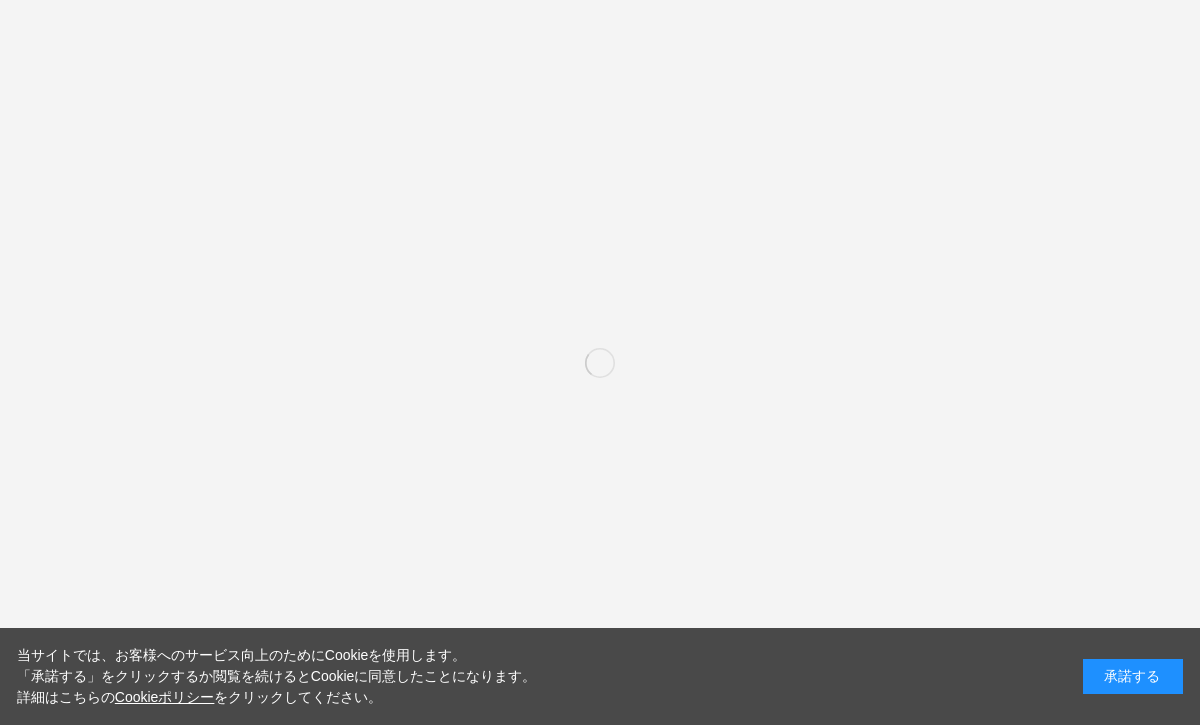 scroll, scrollTop: 0, scrollLeft: 0, axis: both 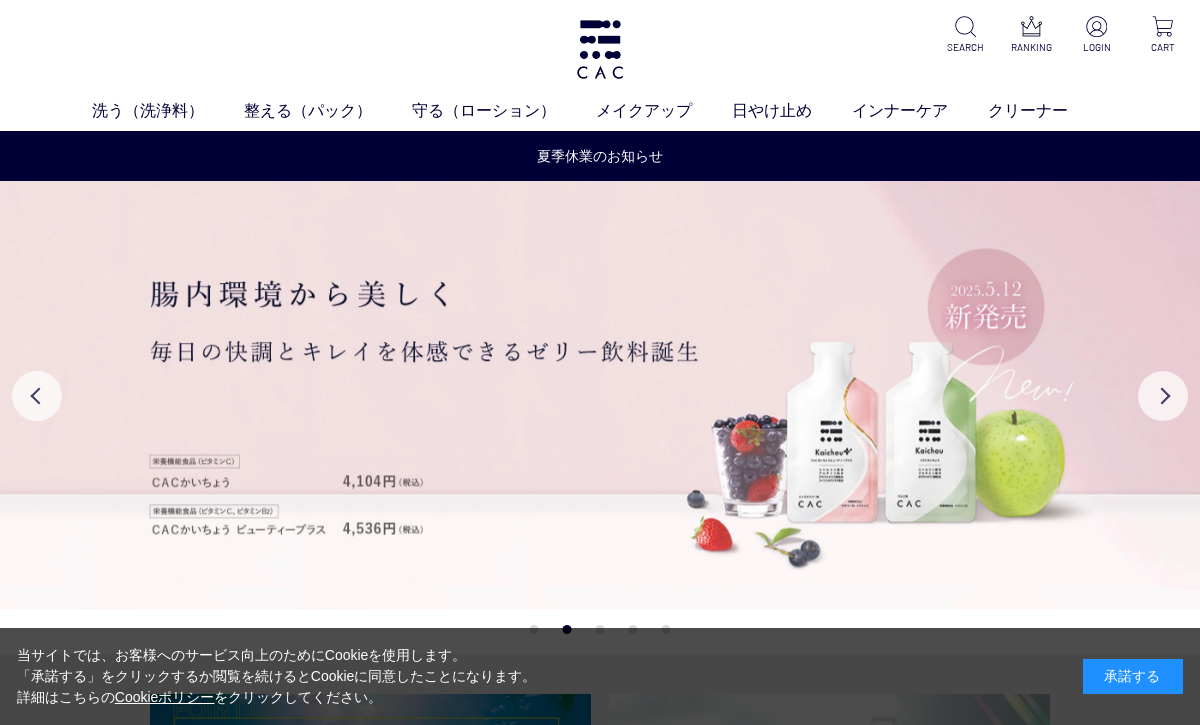 click at bounding box center [1096, 26] 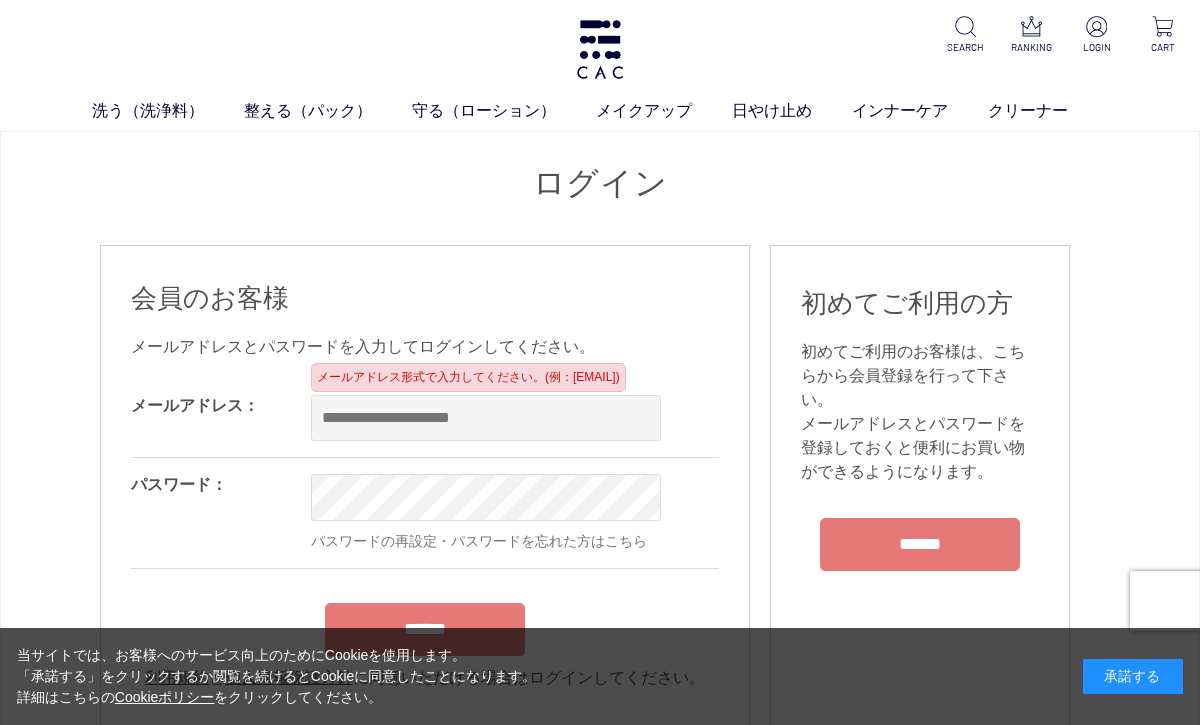 scroll, scrollTop: 0, scrollLeft: 0, axis: both 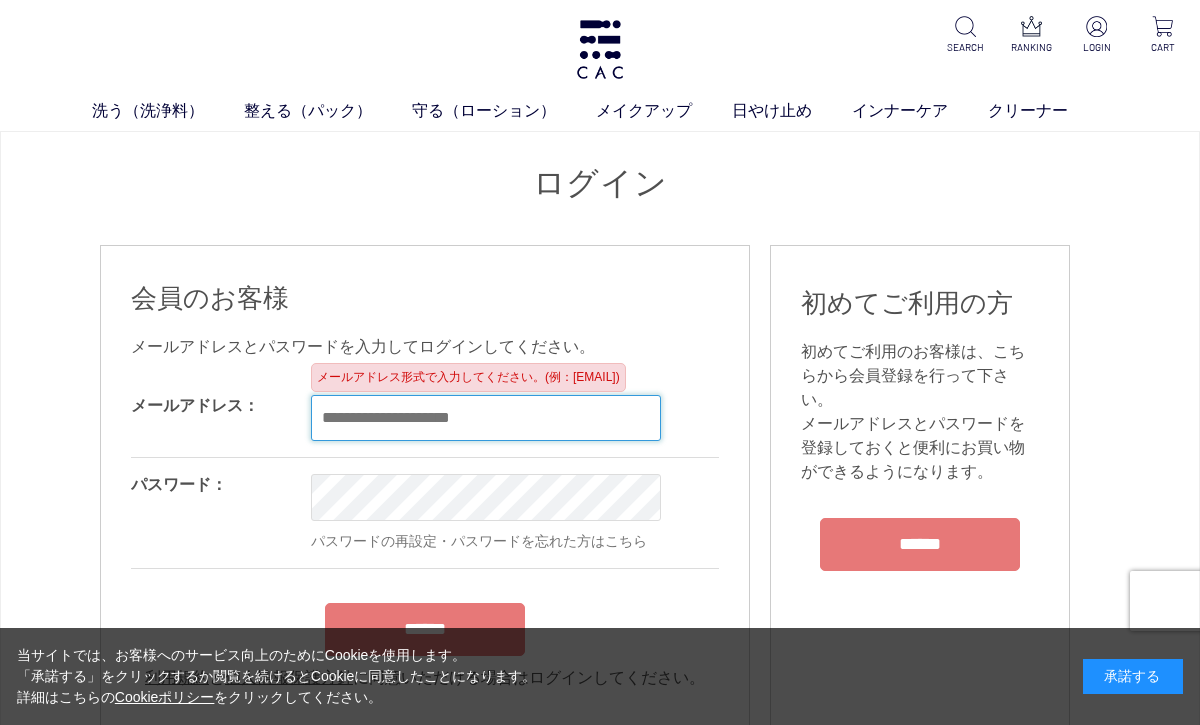 type on "**********" 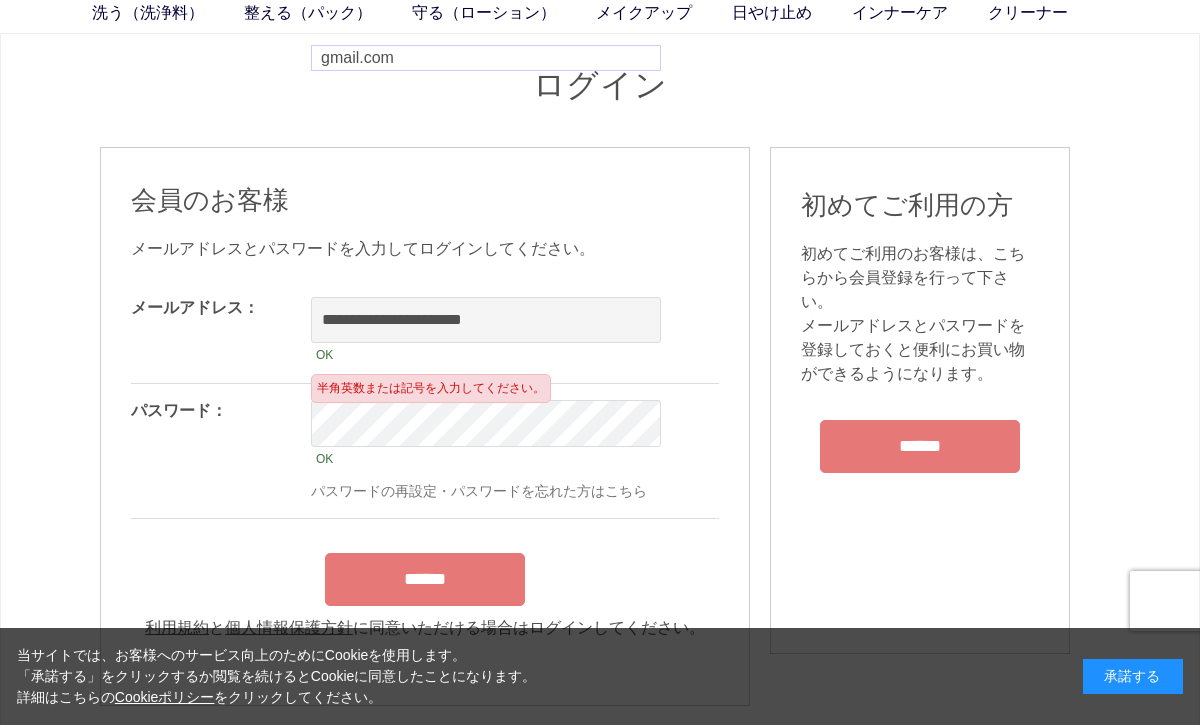 scroll, scrollTop: 98, scrollLeft: 0, axis: vertical 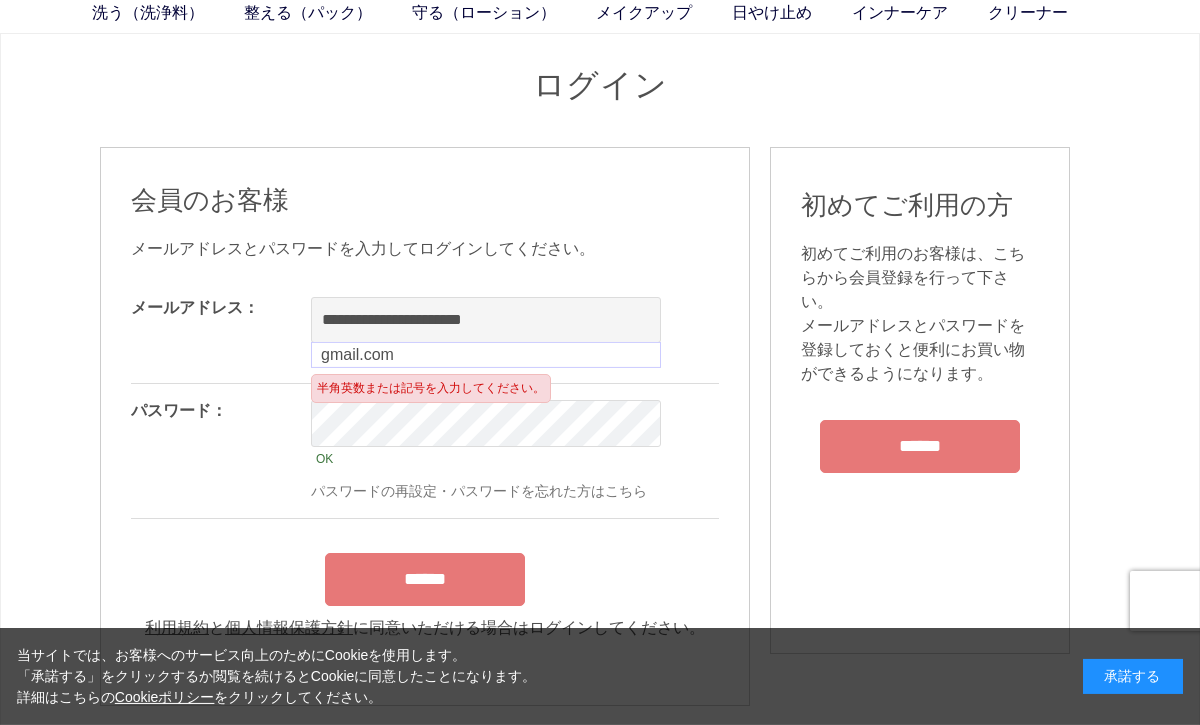 click on "******" at bounding box center (425, 579) 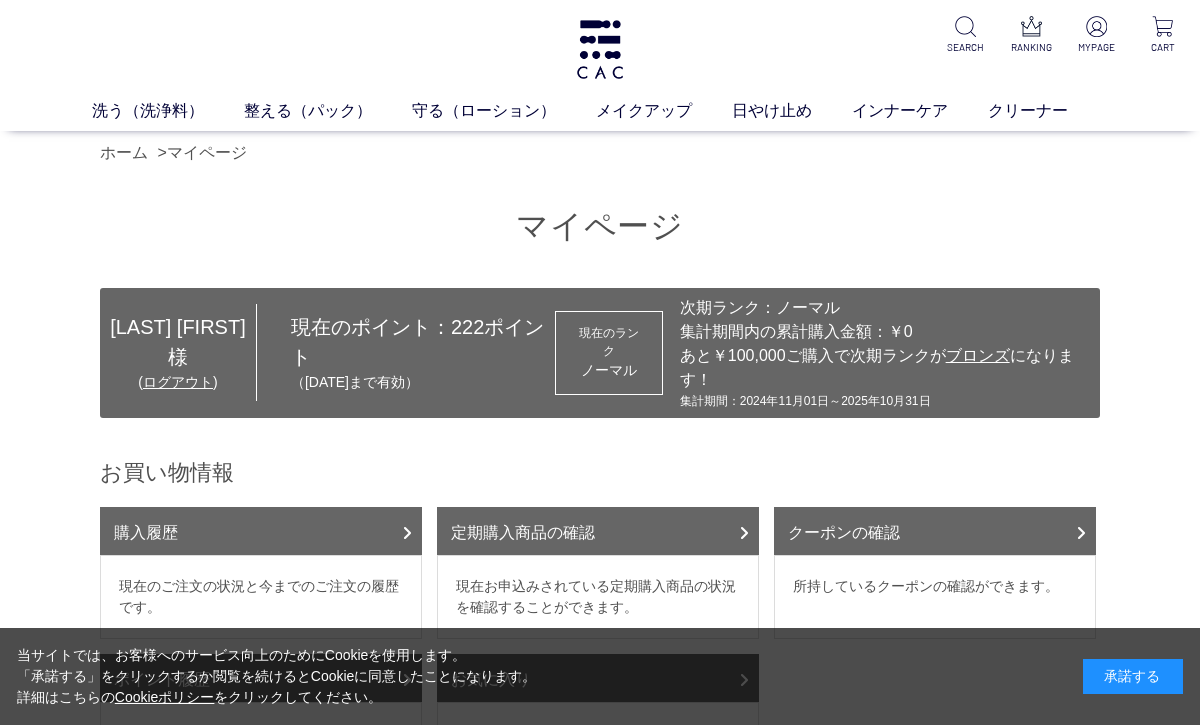 scroll, scrollTop: 0, scrollLeft: 0, axis: both 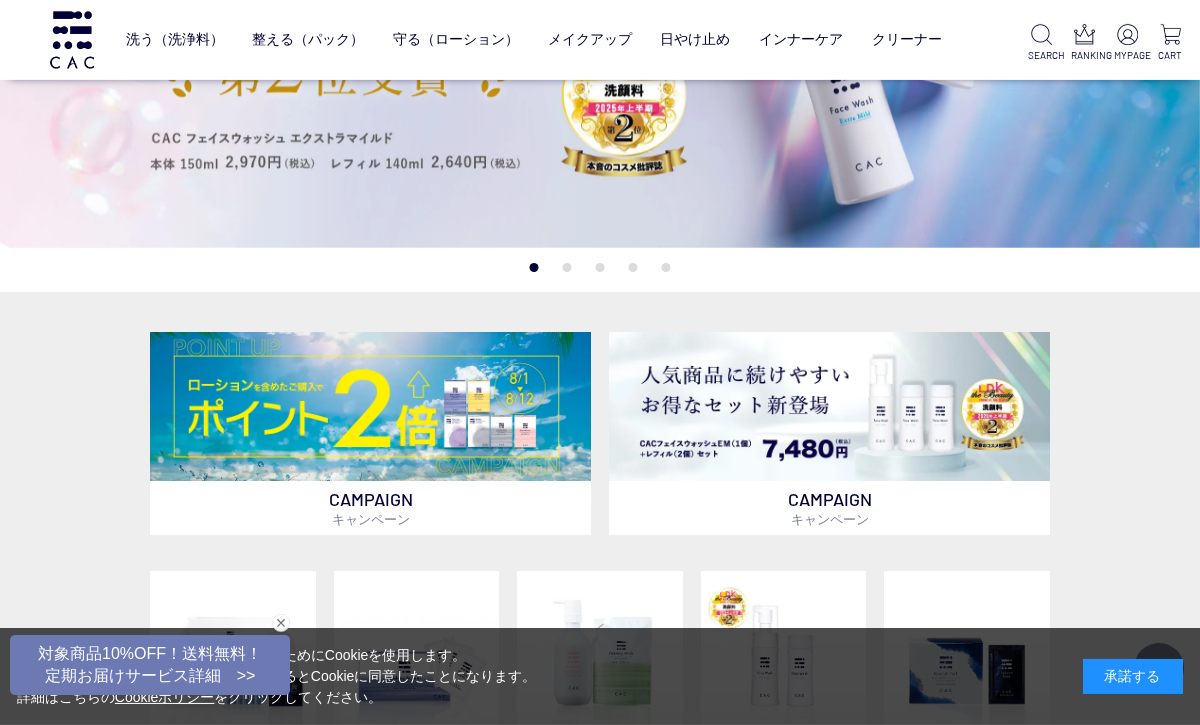 click at bounding box center (829, 407) 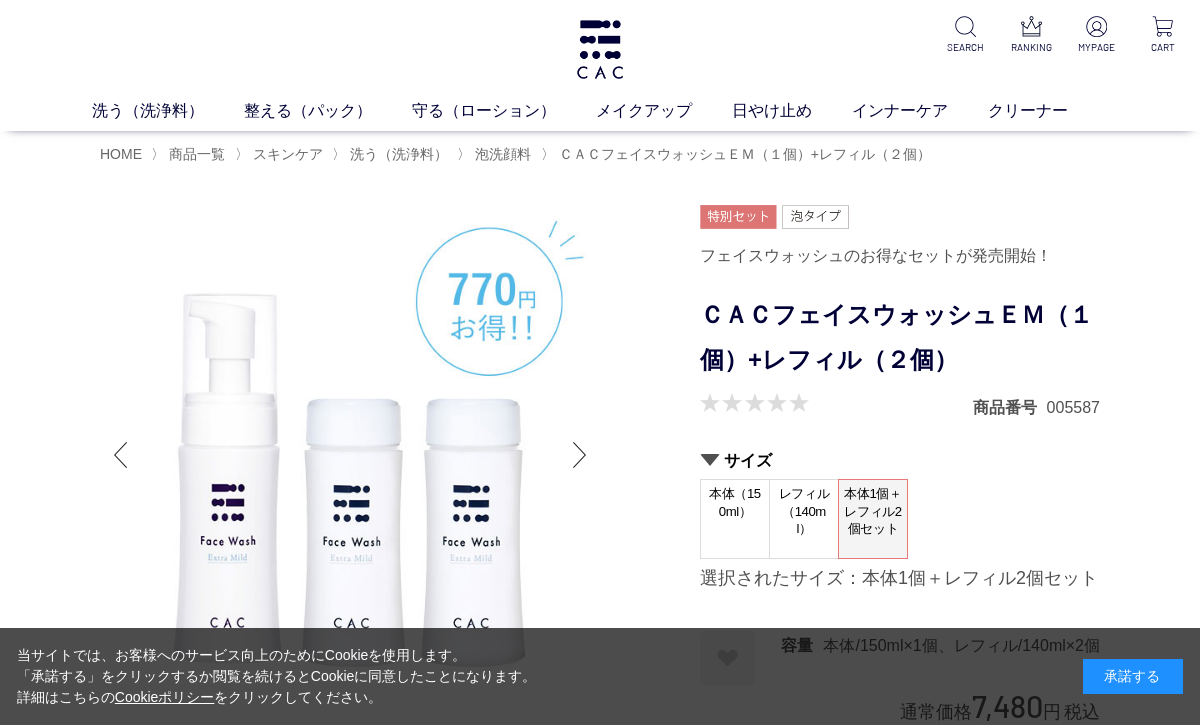 scroll, scrollTop: 0, scrollLeft: 0, axis: both 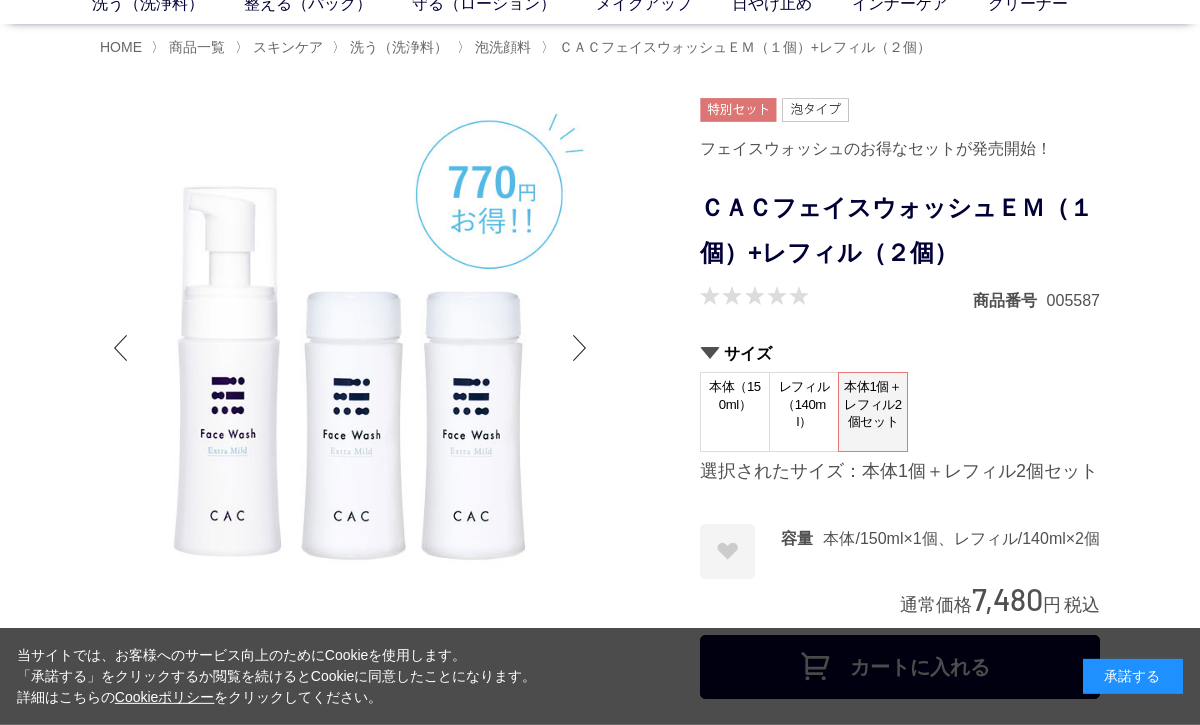click on "レフィル（140ml）" at bounding box center [804, 404] 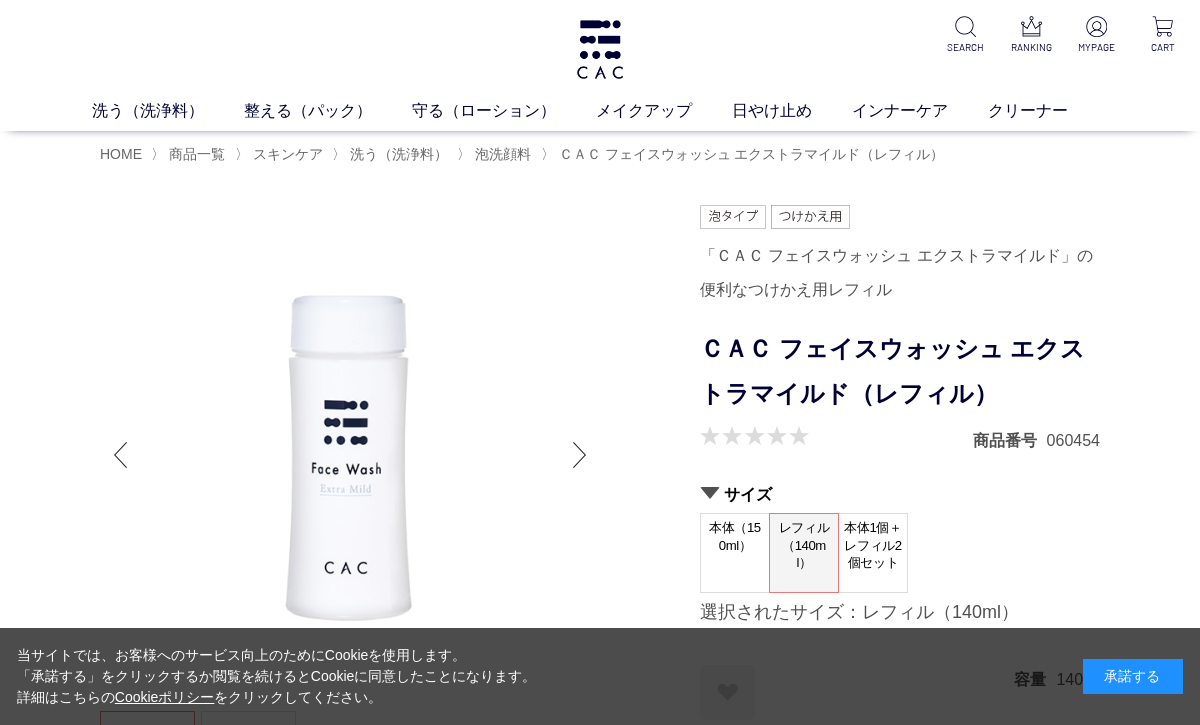 scroll, scrollTop: 0, scrollLeft: 0, axis: both 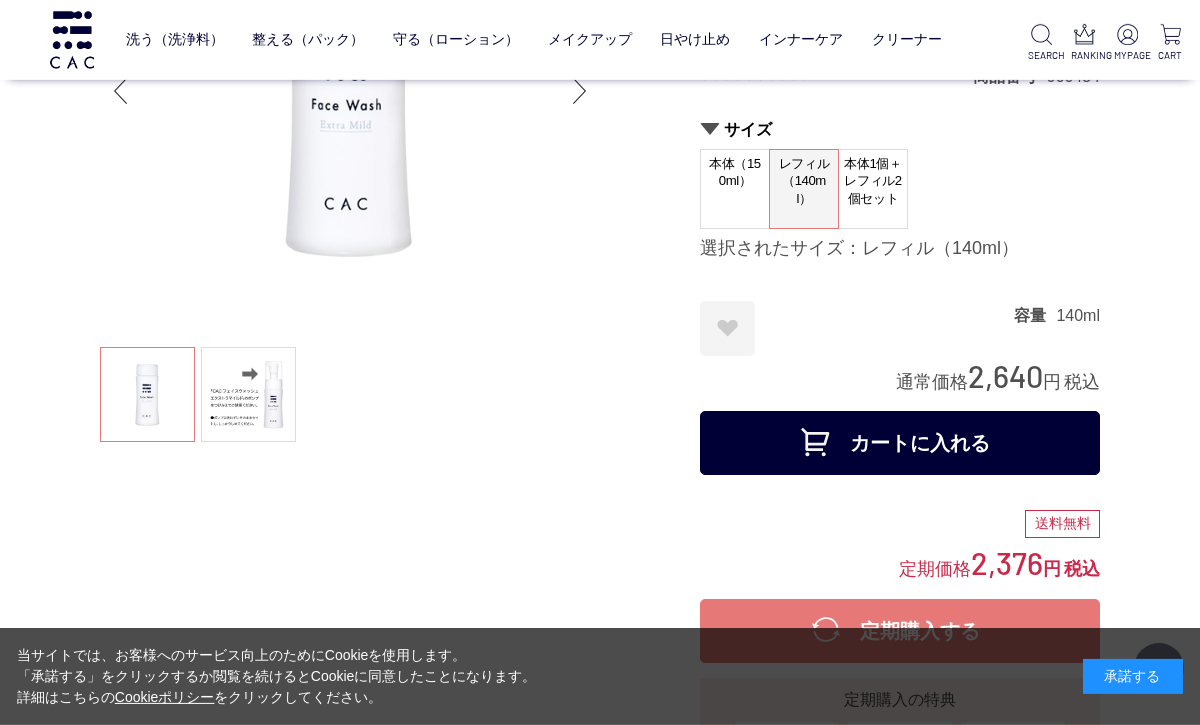 click on "本体1個＋レフィル2個セット" at bounding box center [873, 189] 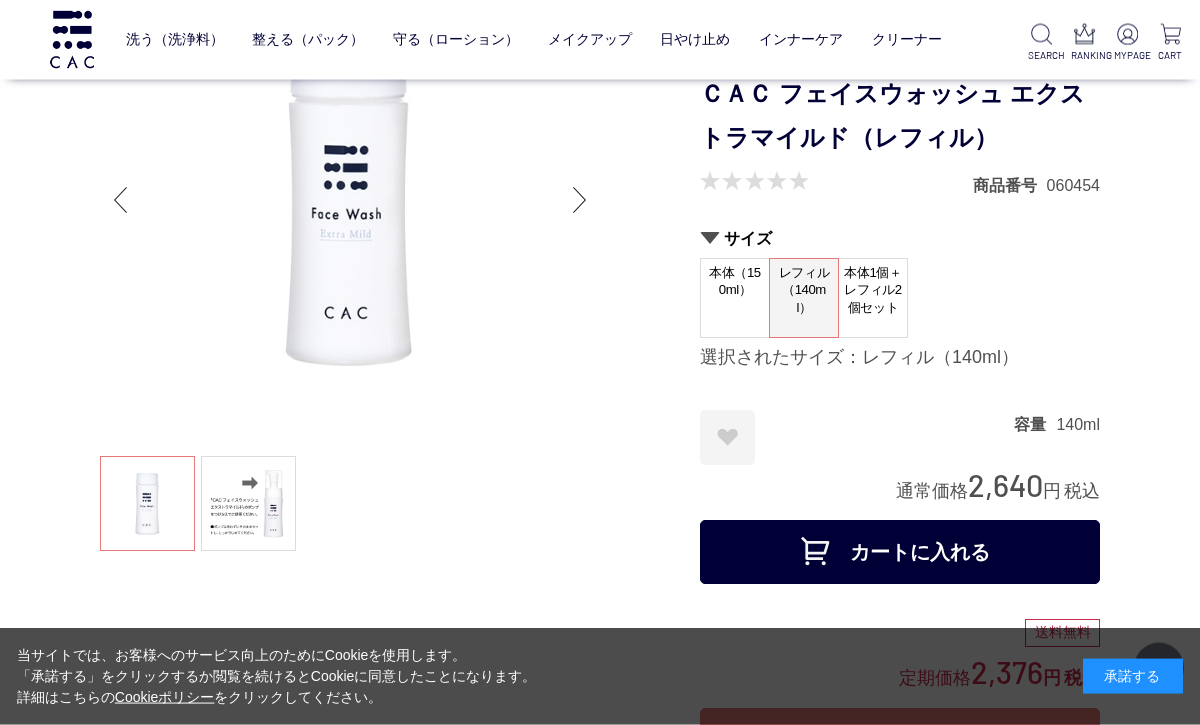 scroll, scrollTop: 0, scrollLeft: 0, axis: both 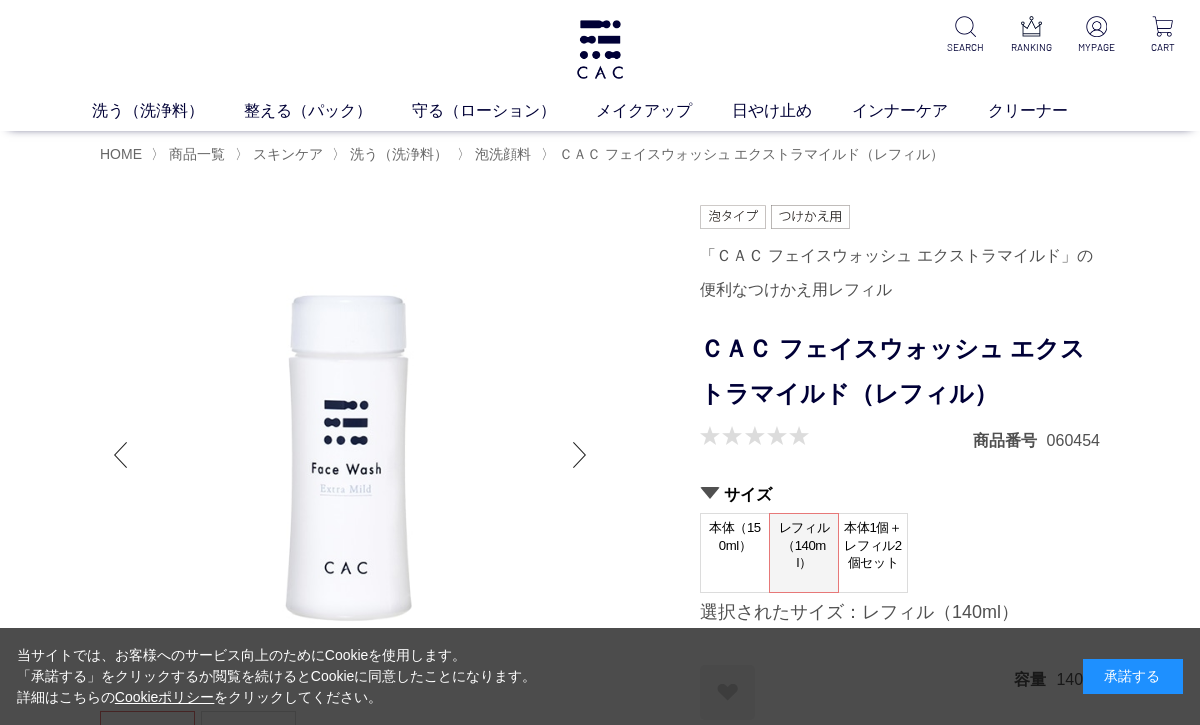 click on "HOME" at bounding box center [121, 154] 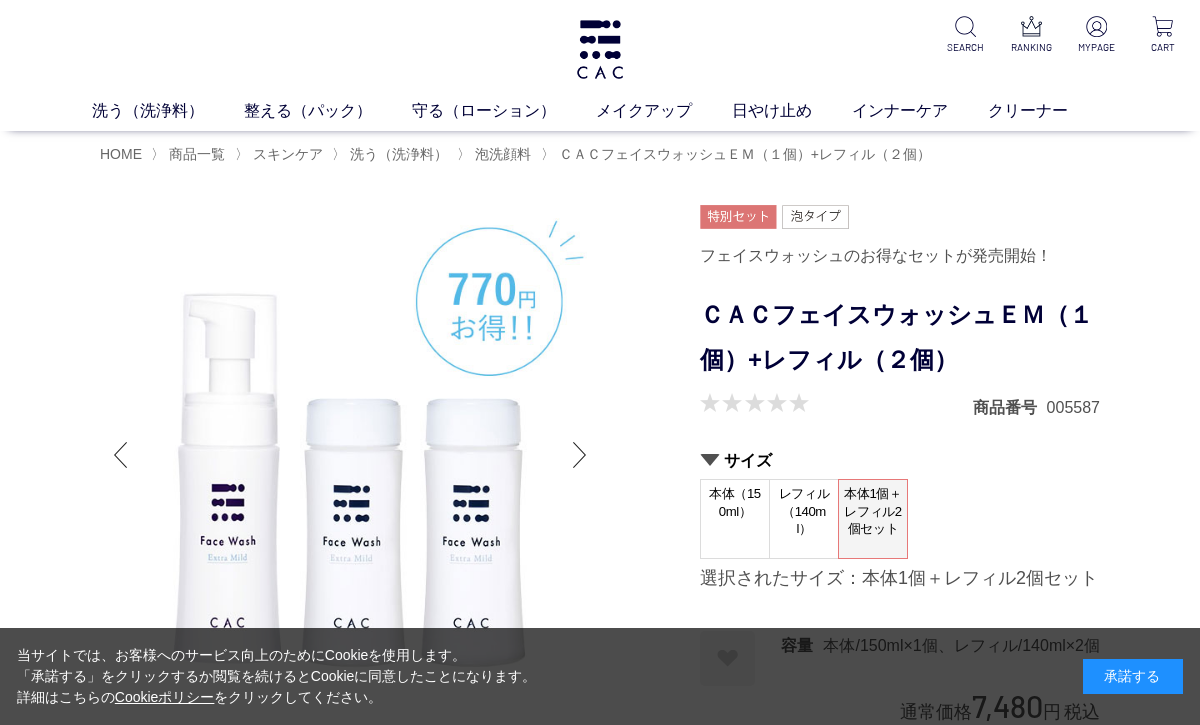 scroll, scrollTop: 0, scrollLeft: 0, axis: both 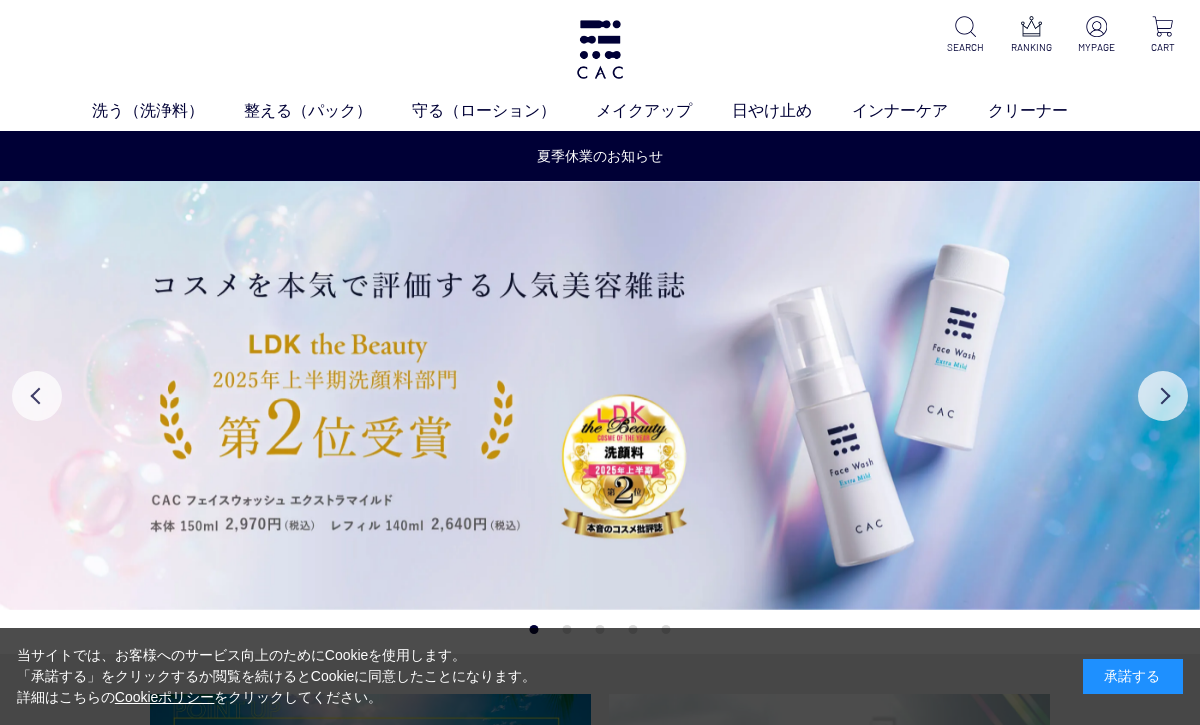 click on "Next" at bounding box center (1163, 396) 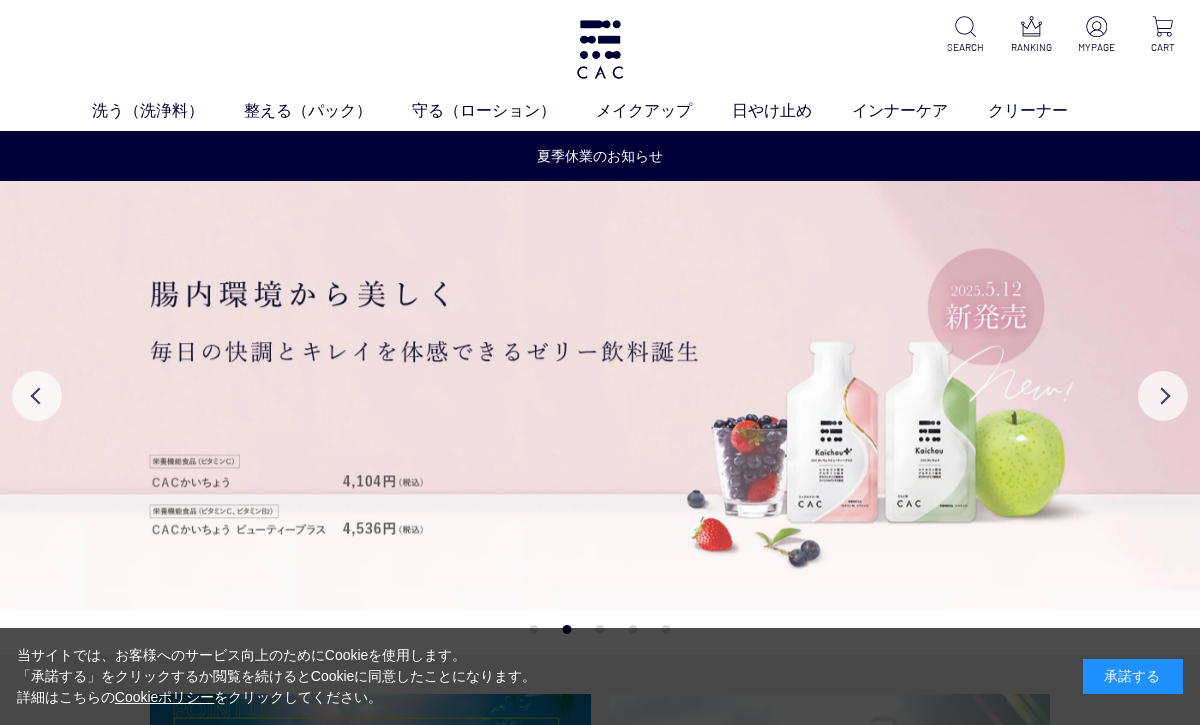 click on "Next" at bounding box center [1163, 396] 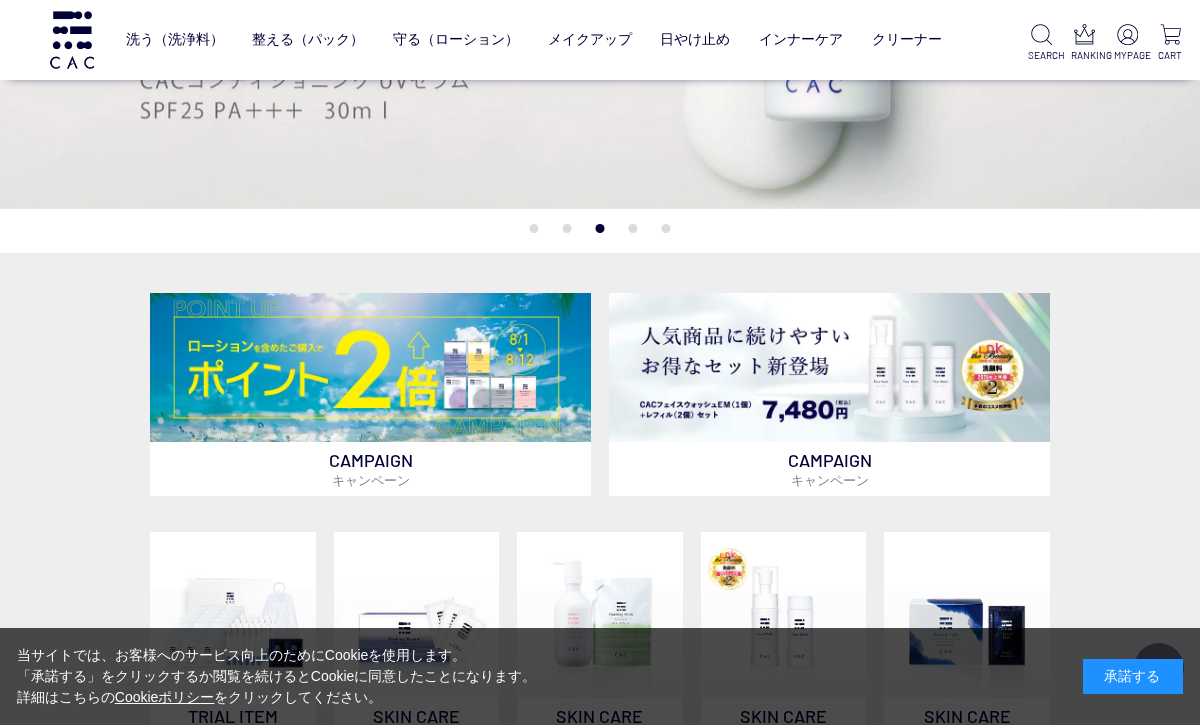 scroll, scrollTop: 335, scrollLeft: 0, axis: vertical 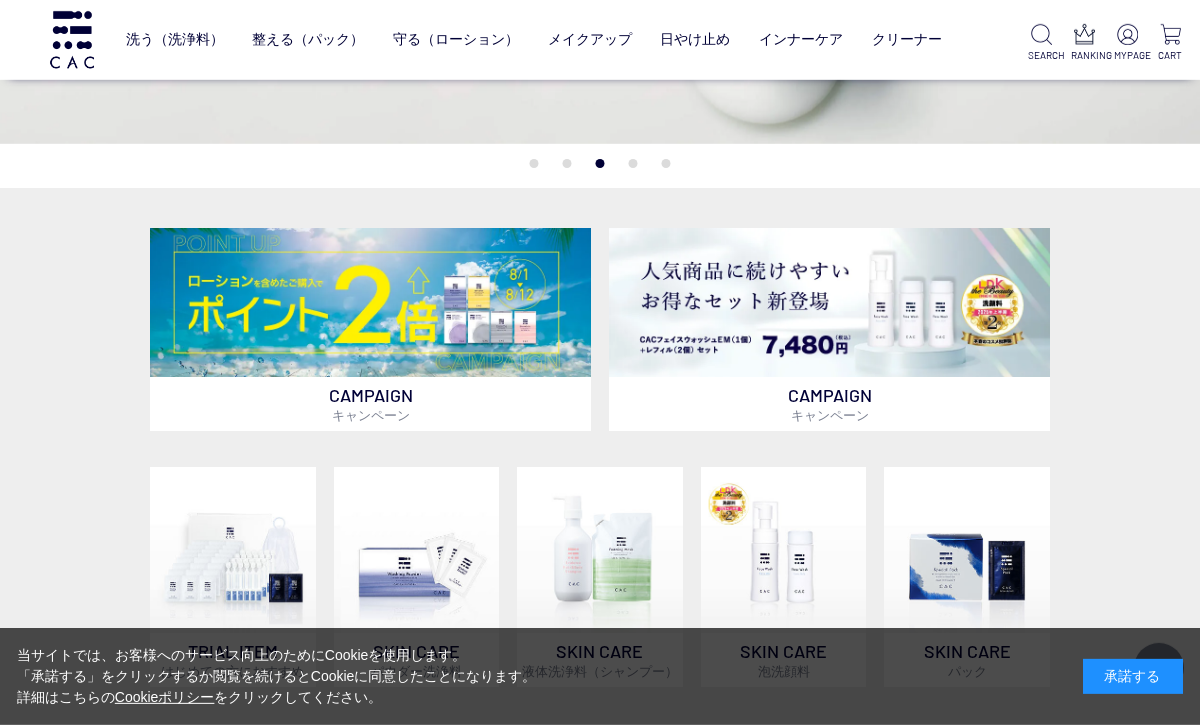 click at bounding box center [370, 303] 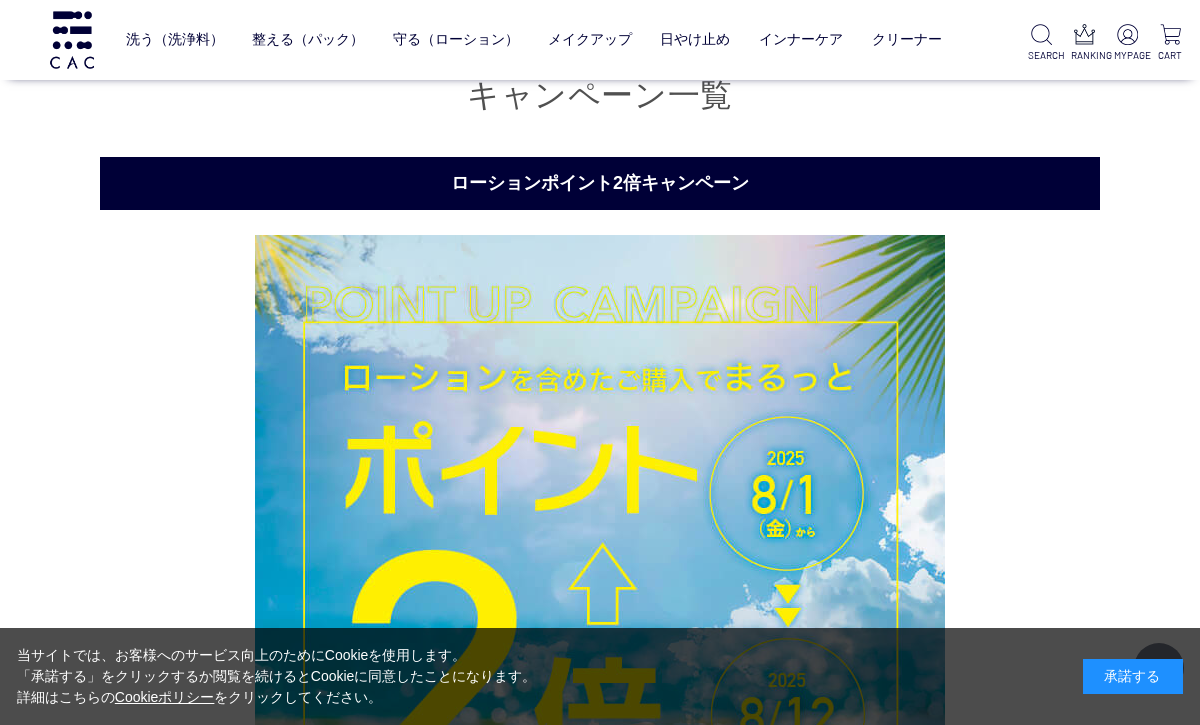 scroll, scrollTop: 156, scrollLeft: 0, axis: vertical 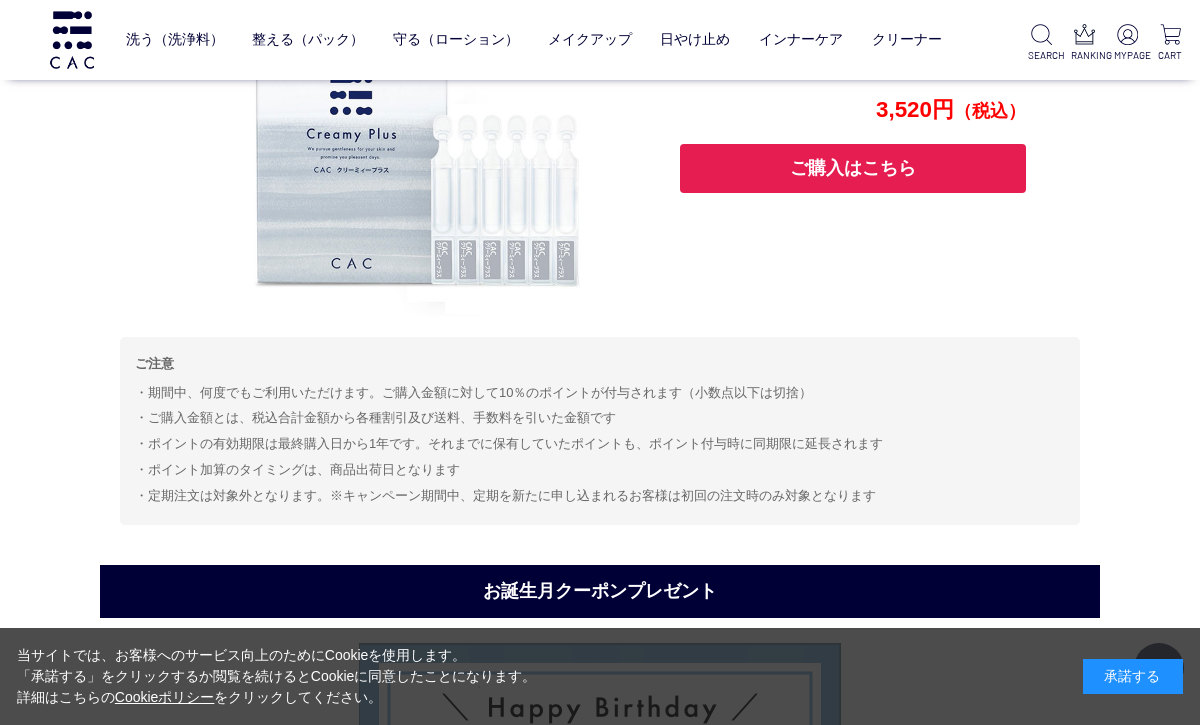 click on "日やけ止め" at bounding box center [695, 39] 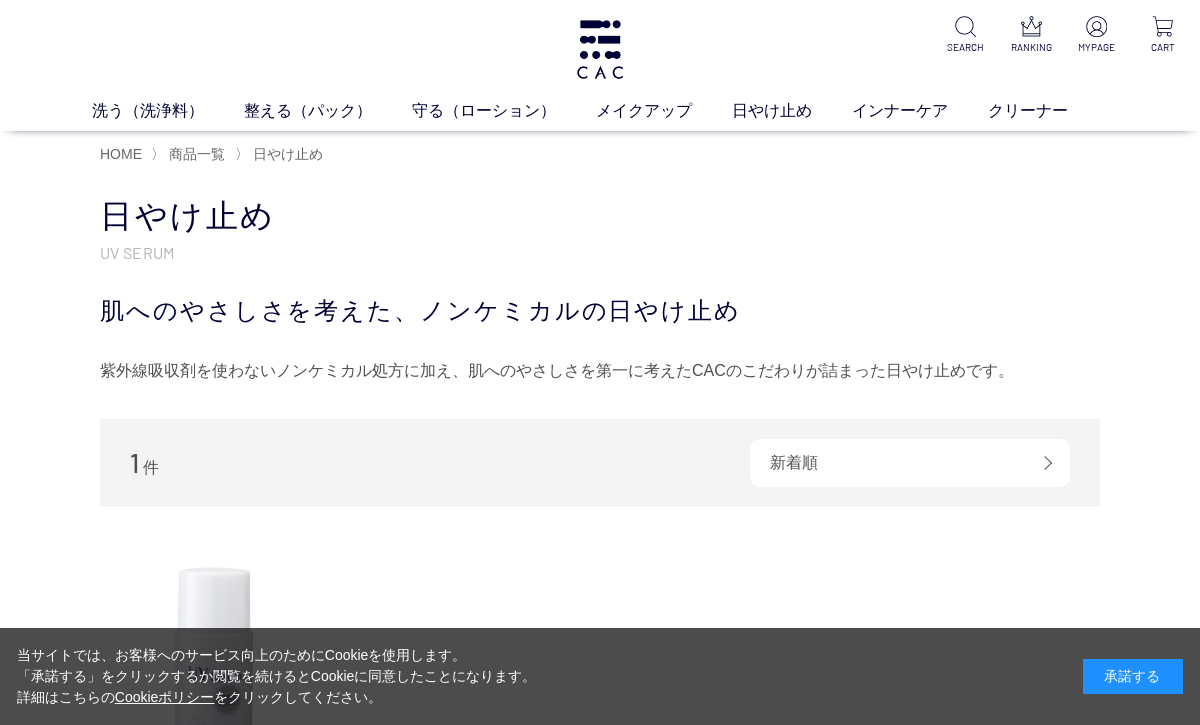 scroll, scrollTop: 0, scrollLeft: 0, axis: both 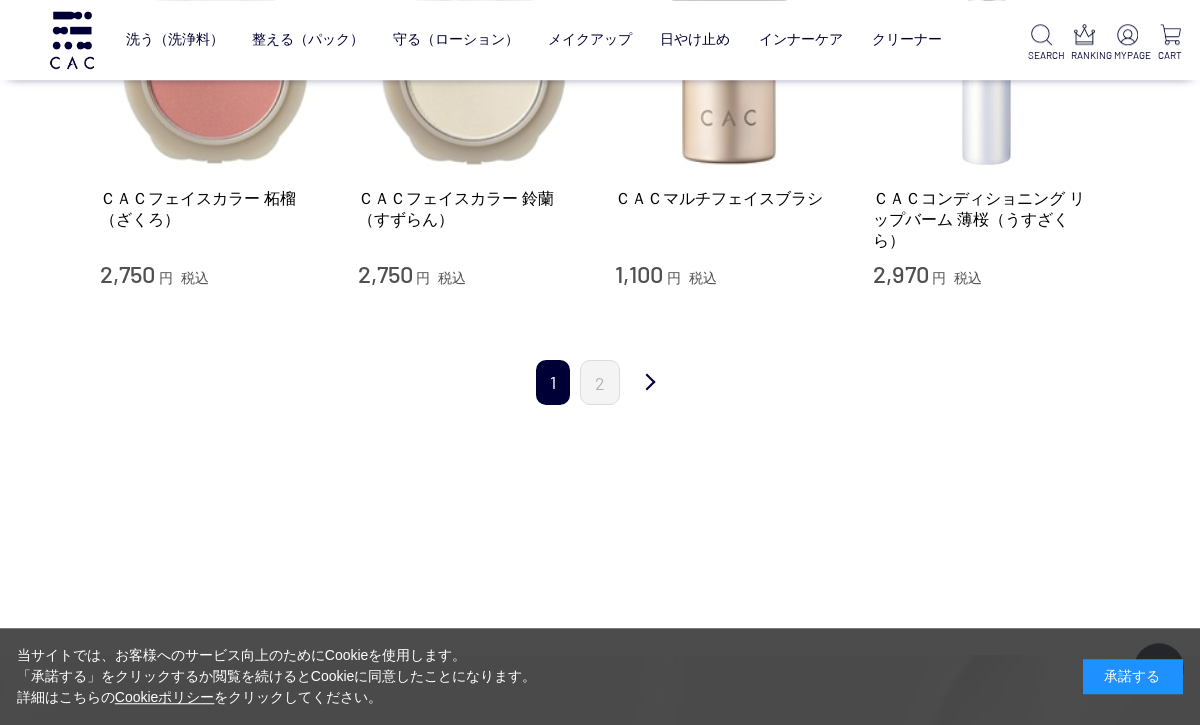 click on "2" at bounding box center [600, 382] 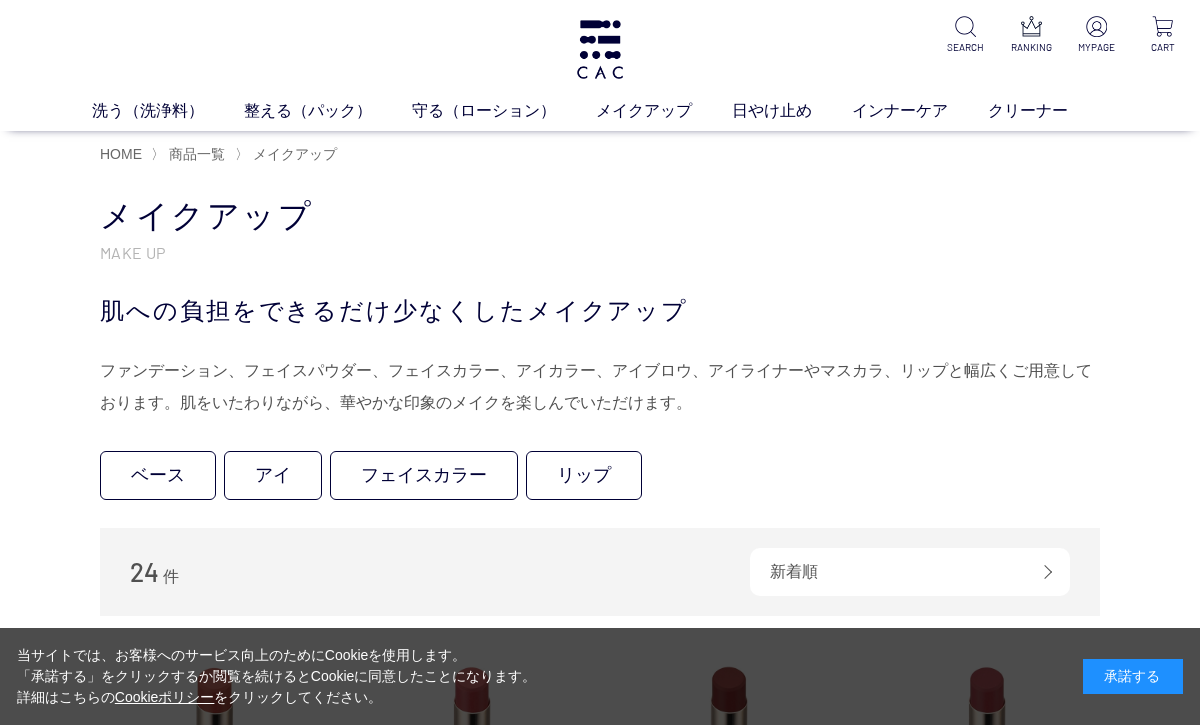 scroll, scrollTop: 0, scrollLeft: 0, axis: both 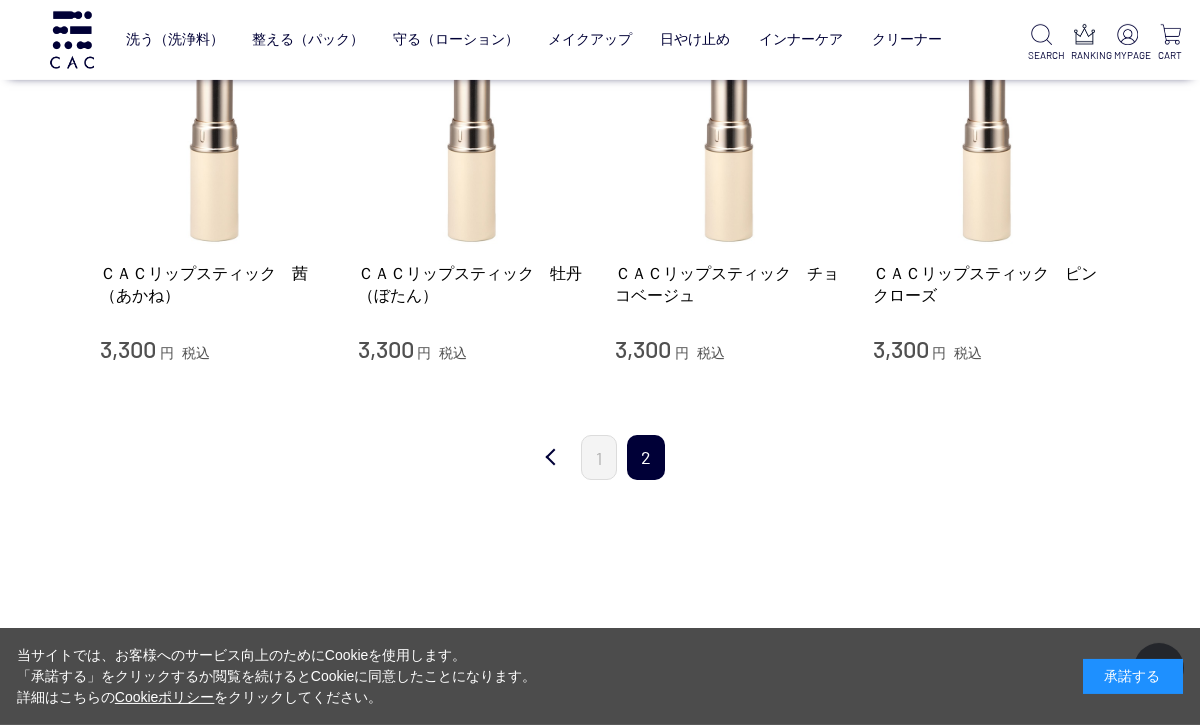 click on "前" at bounding box center (551, 458) 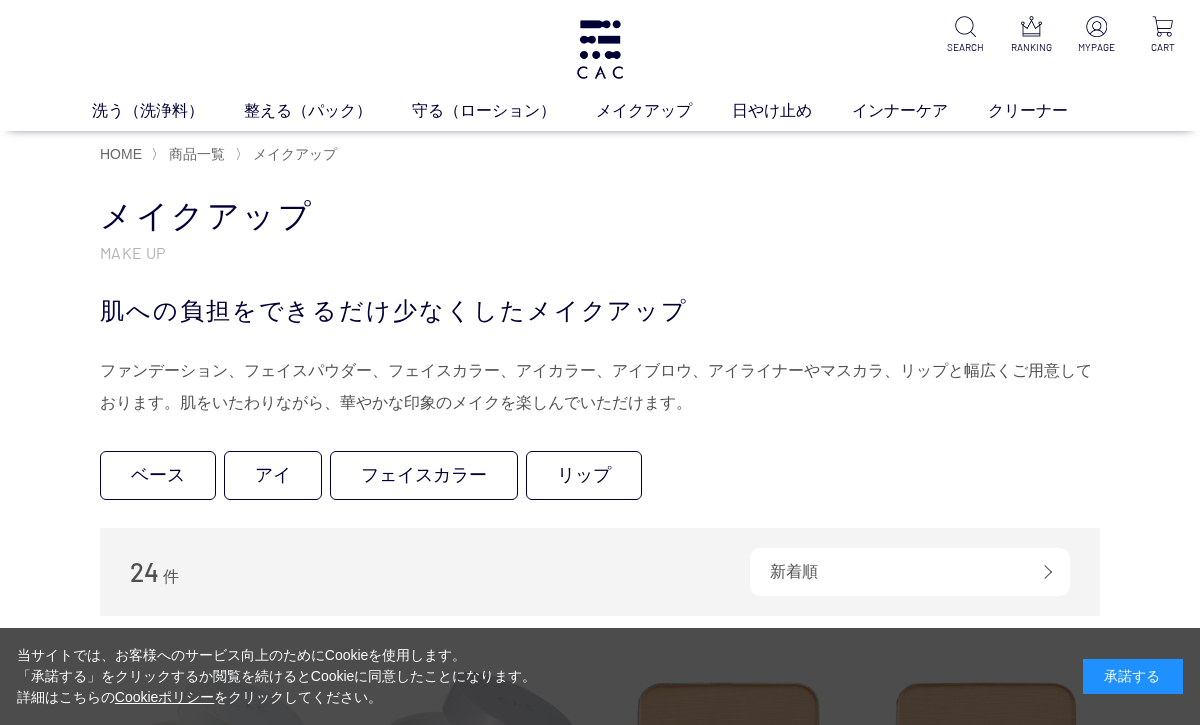 scroll, scrollTop: 0, scrollLeft: 0, axis: both 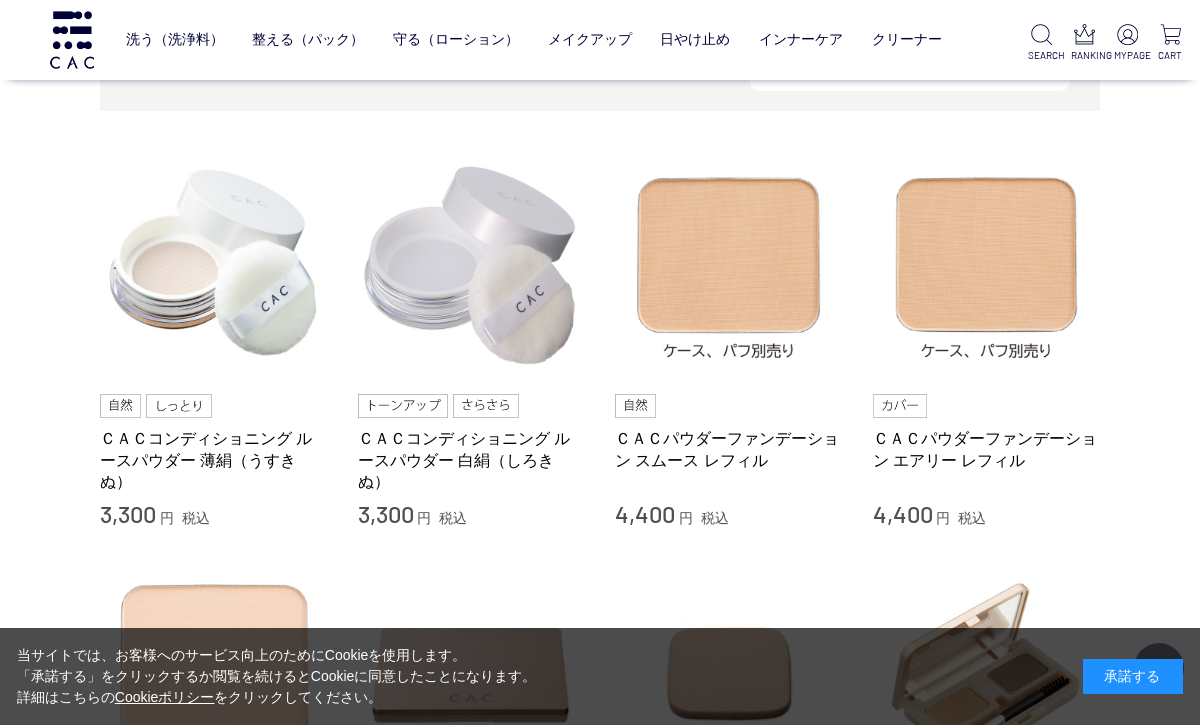 click at bounding box center [729, 265] 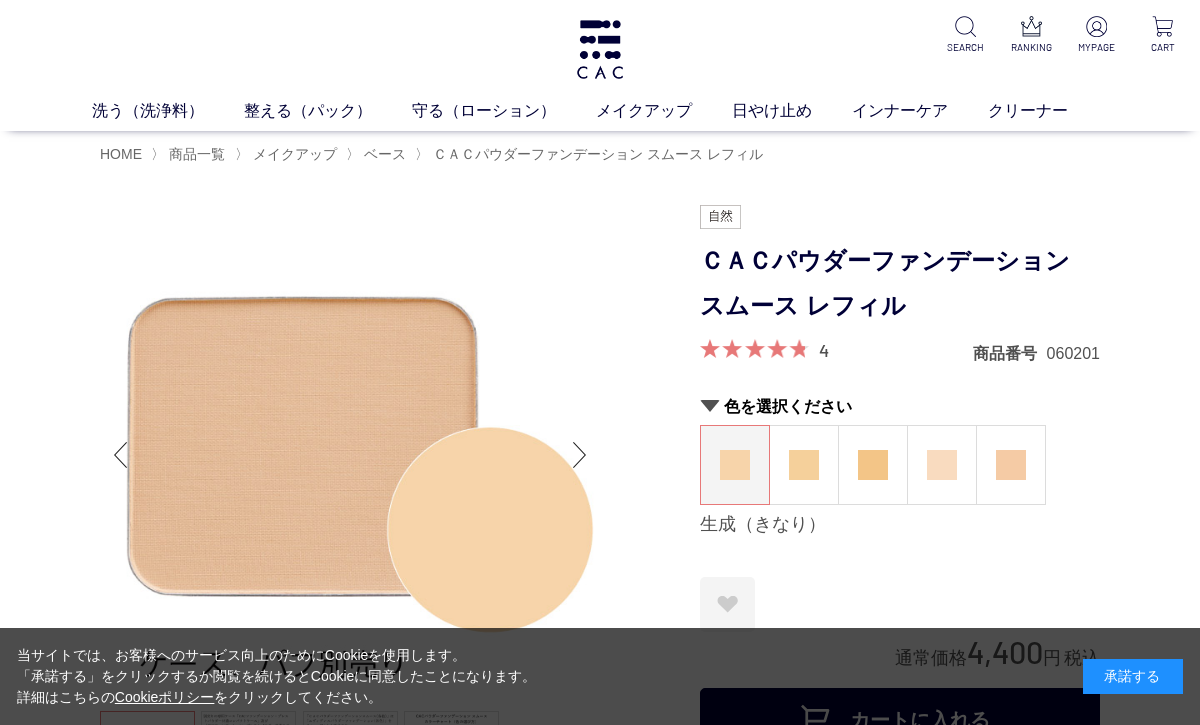 scroll, scrollTop: 0, scrollLeft: 0, axis: both 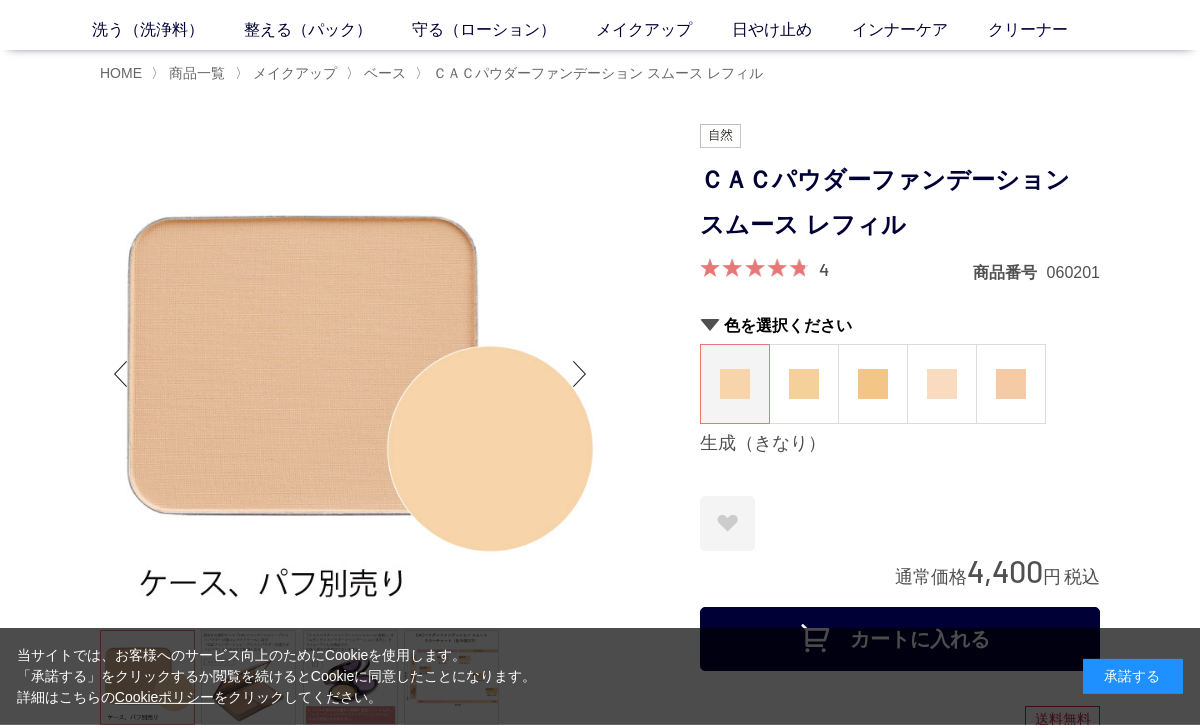 click at bounding box center (804, 384) 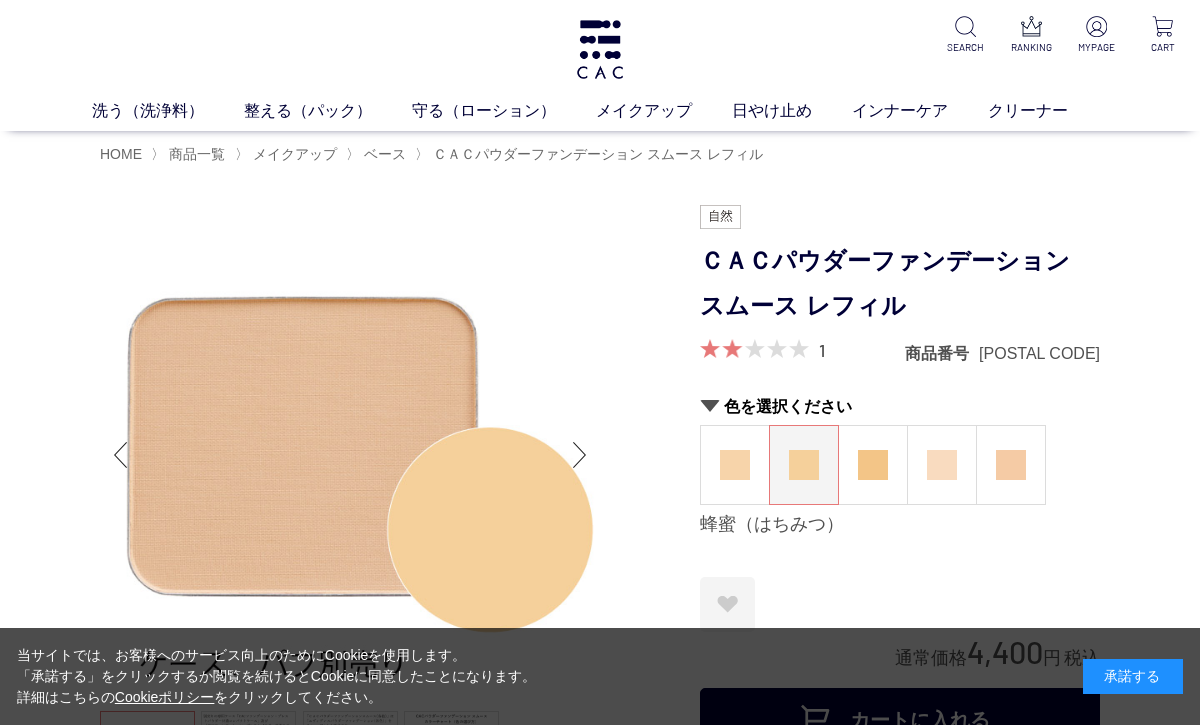 scroll, scrollTop: 0, scrollLeft: 0, axis: both 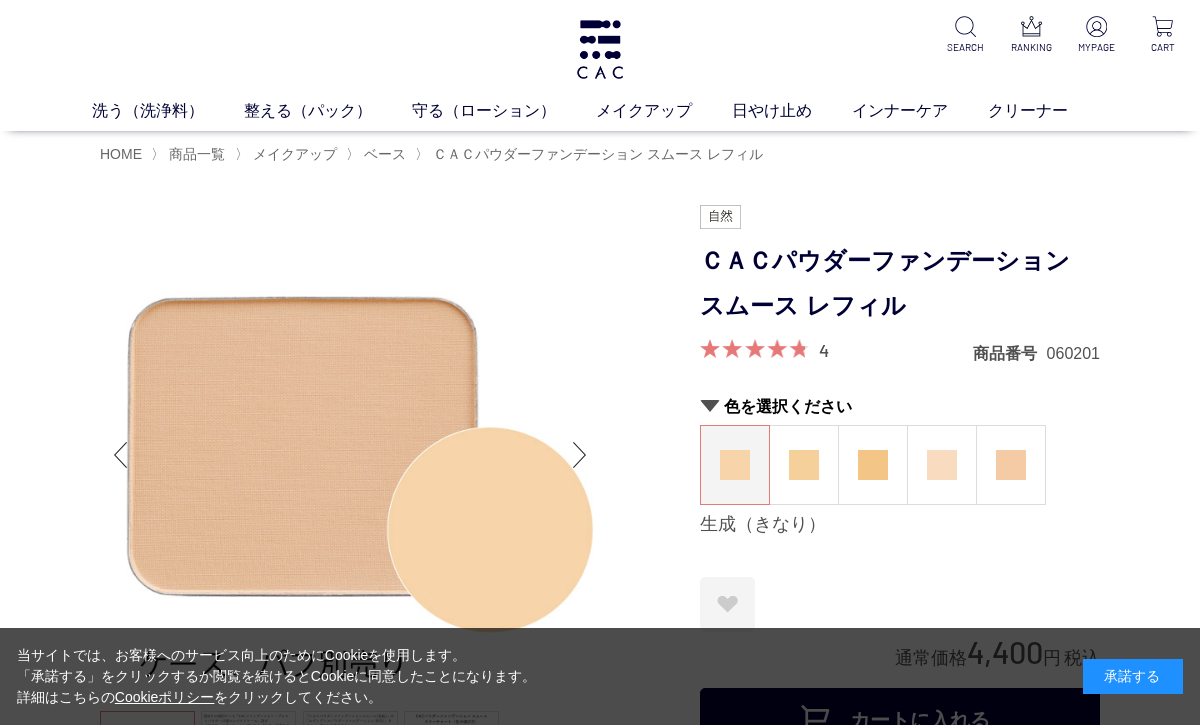 click at bounding box center [873, 465] 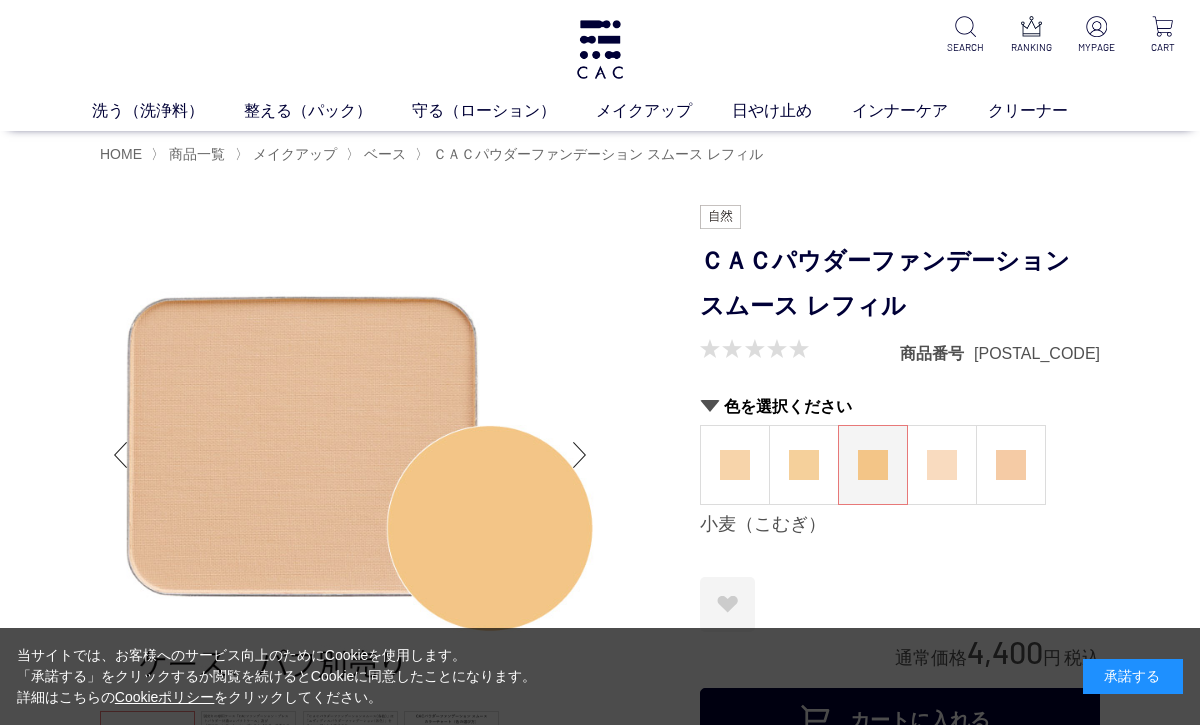 scroll, scrollTop: 0, scrollLeft: 0, axis: both 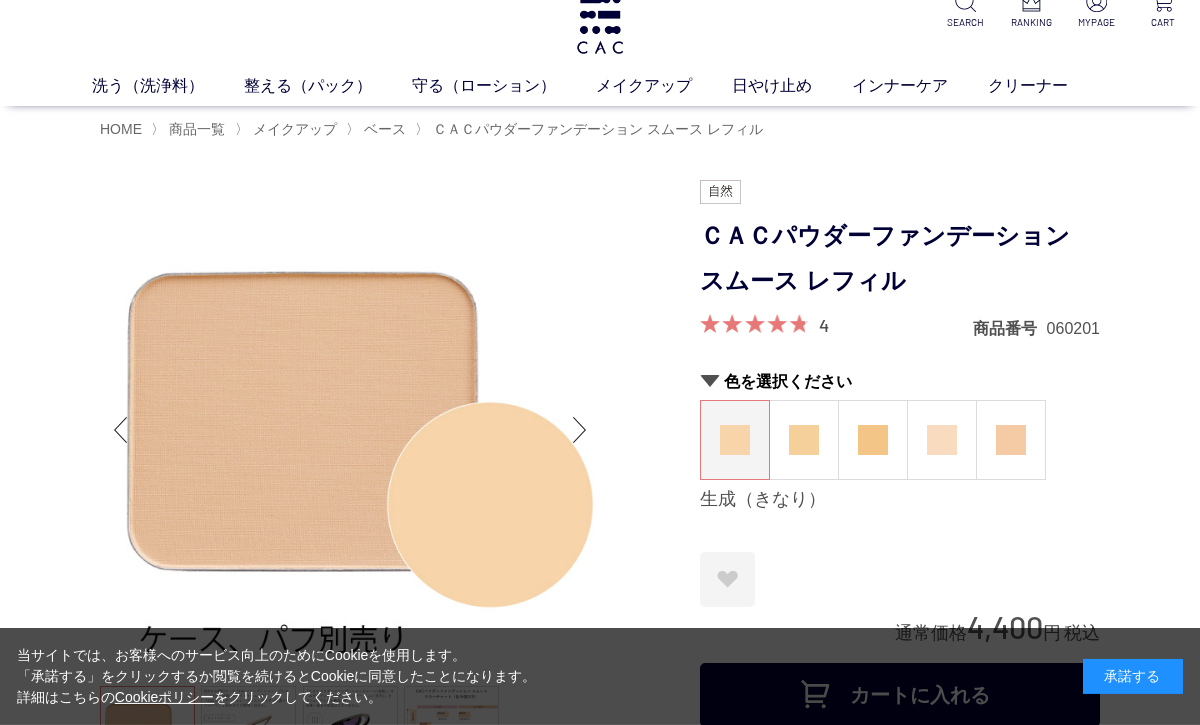 click at bounding box center (942, 440) 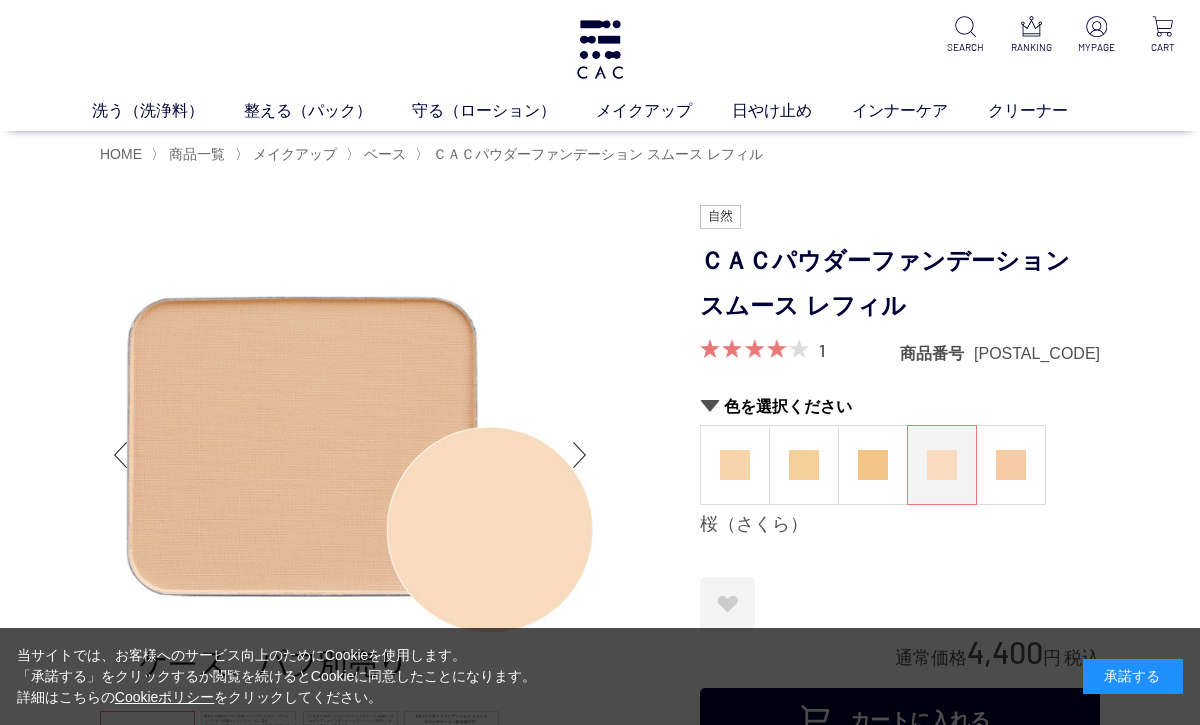 scroll, scrollTop: 0, scrollLeft: 0, axis: both 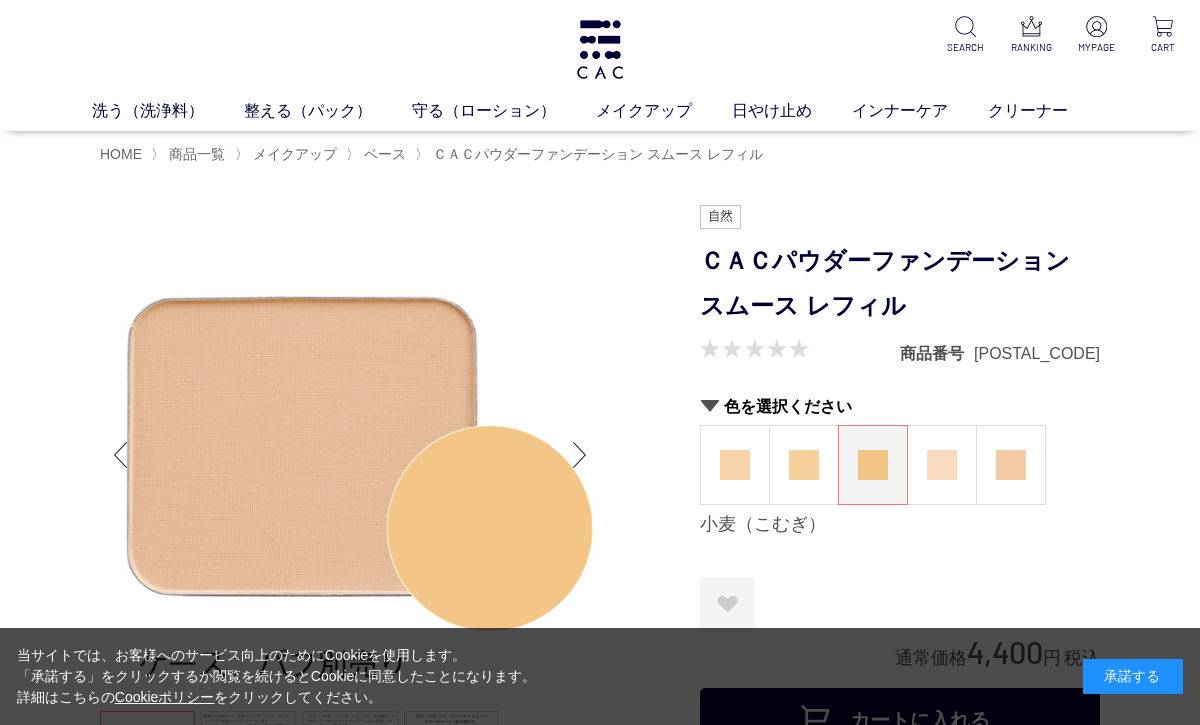 click at bounding box center (804, 465) 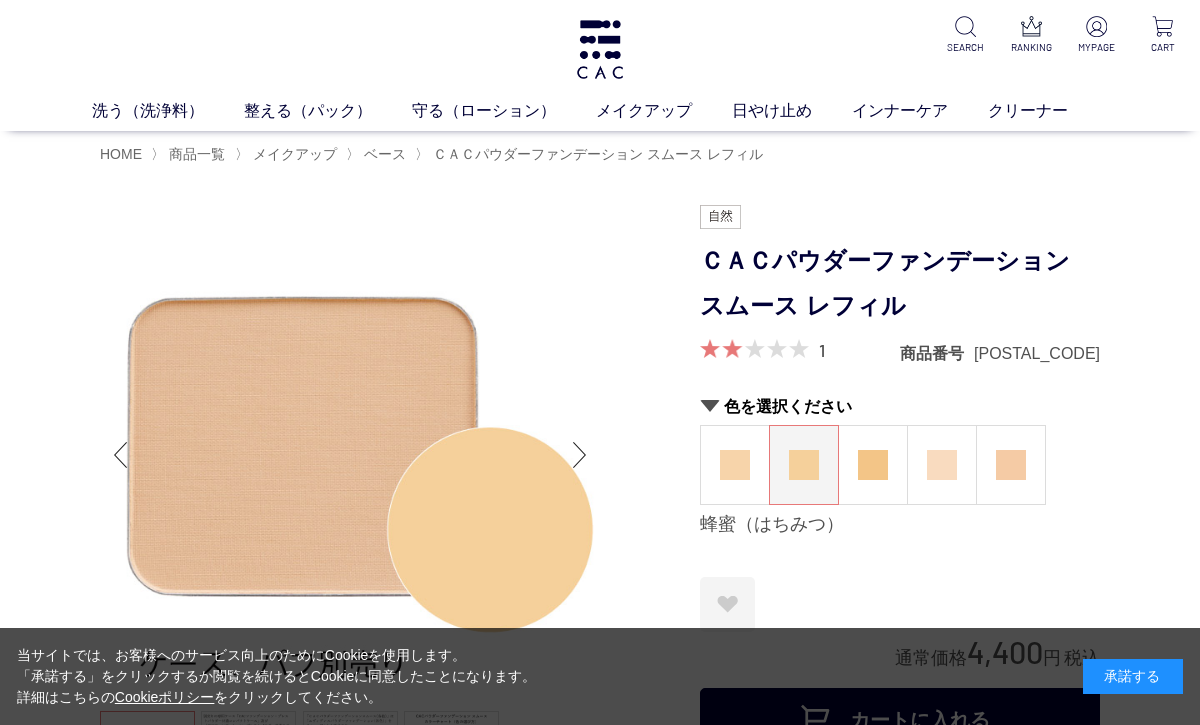 scroll, scrollTop: 0, scrollLeft: 0, axis: both 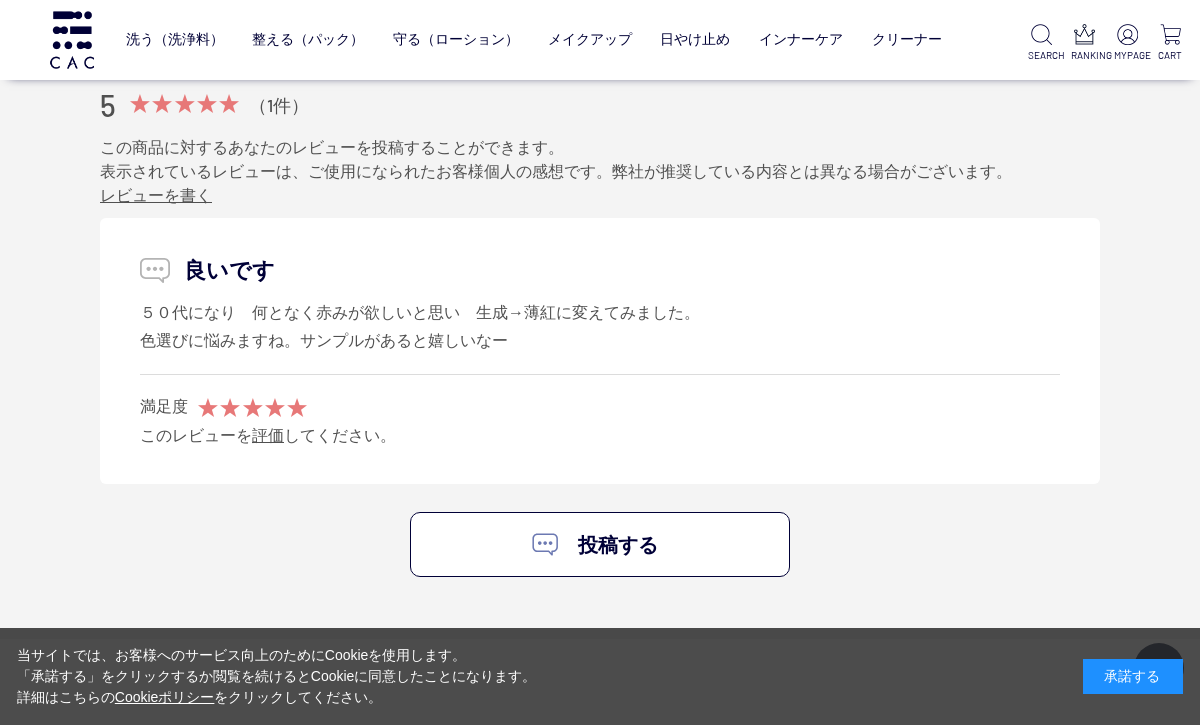 click on "投稿する" at bounding box center (600, 544) 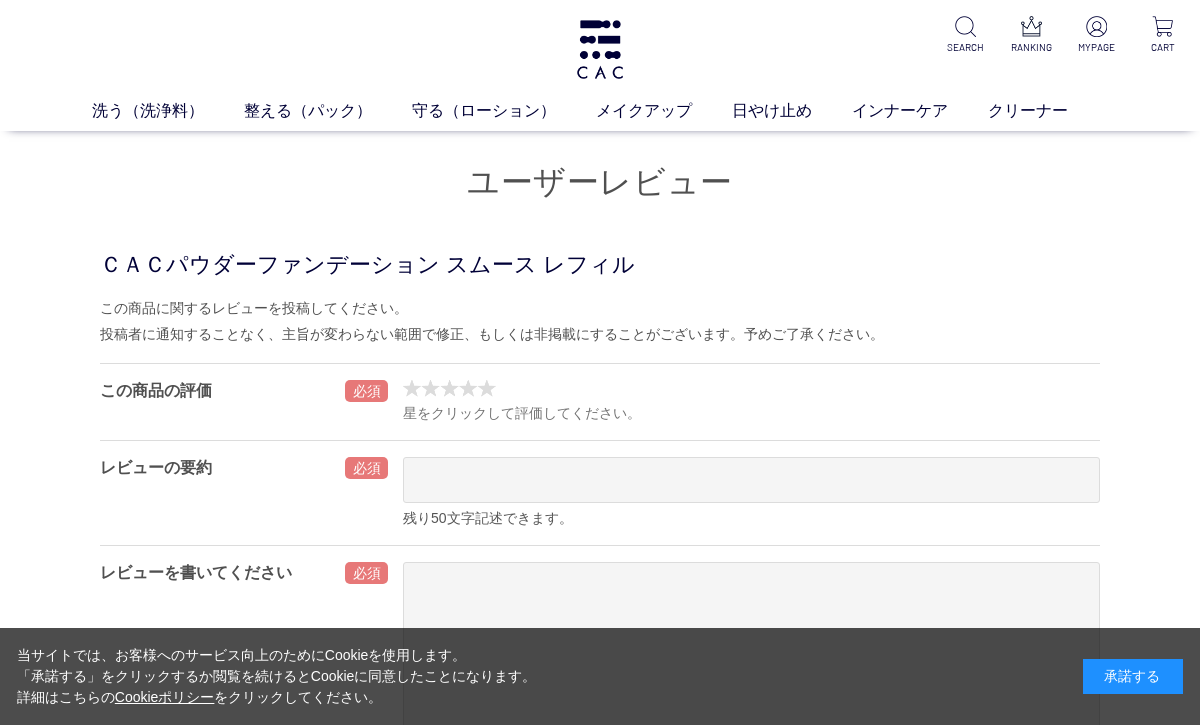 scroll, scrollTop: 0, scrollLeft: 0, axis: both 